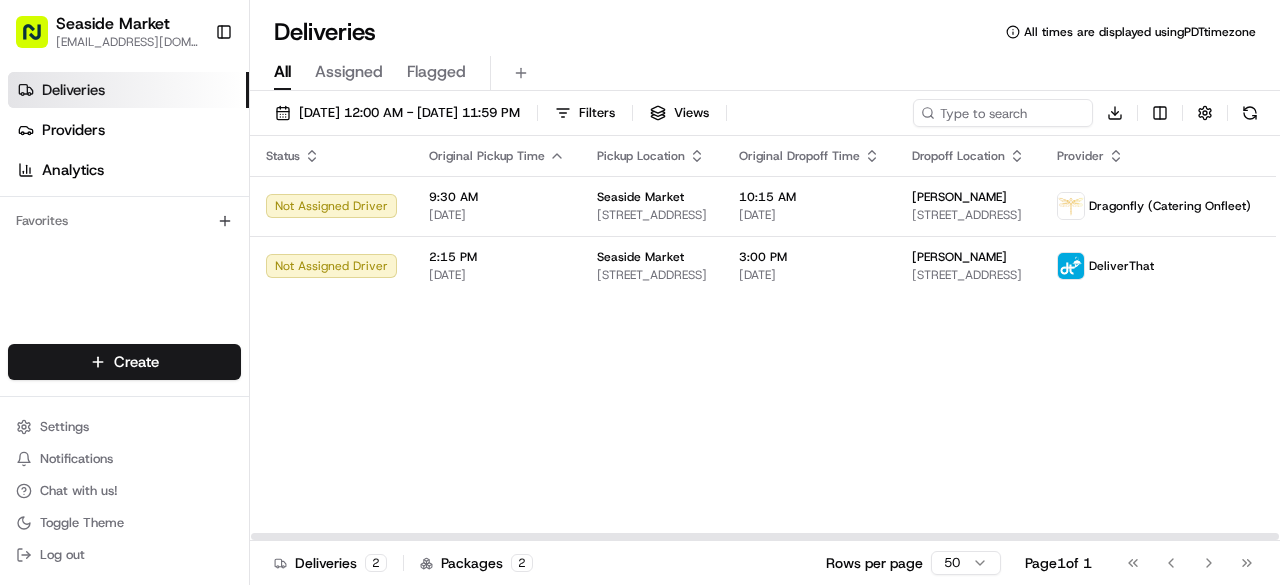 scroll, scrollTop: 0, scrollLeft: 0, axis: both 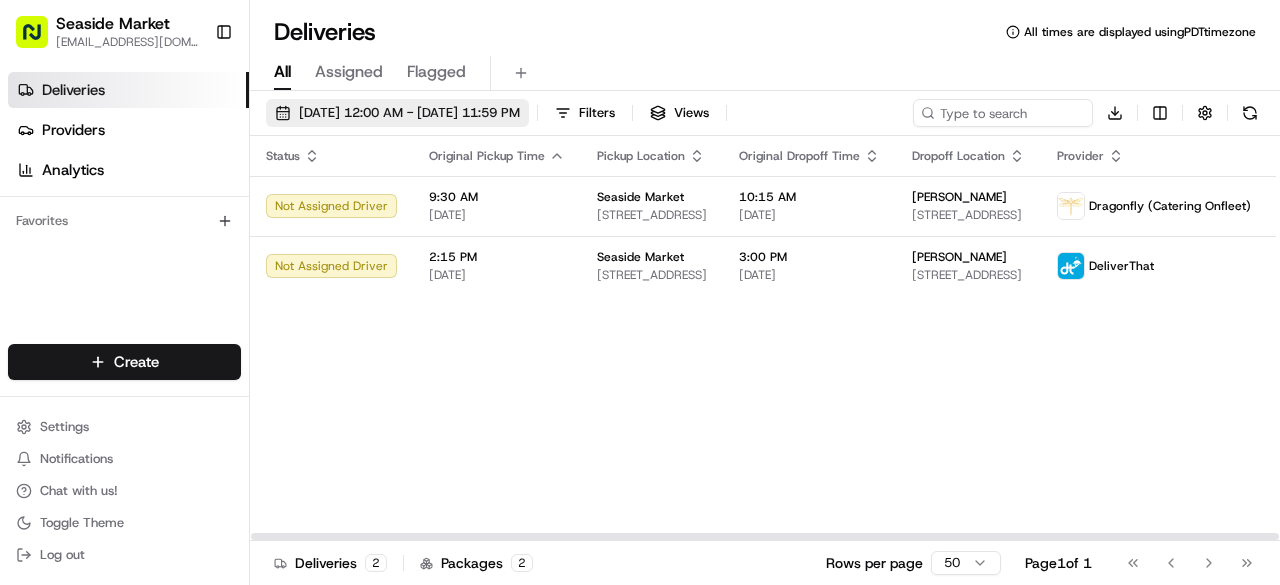 click on "[DATE] 12:00 AM - [DATE] 11:59 PM" at bounding box center [397, 113] 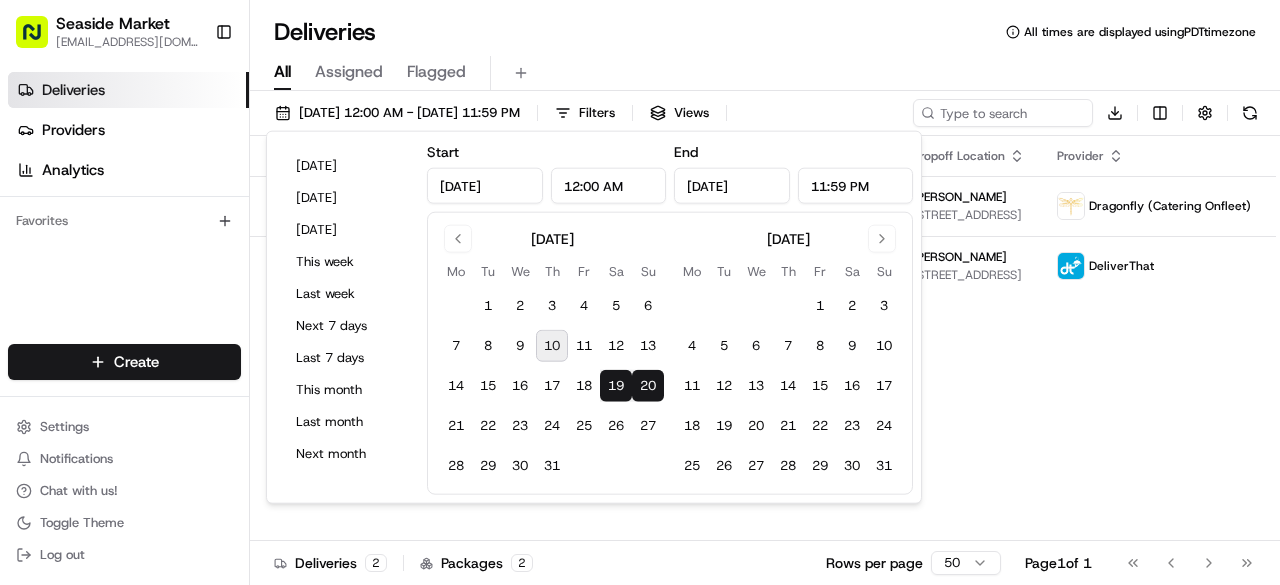 click on "10" at bounding box center (552, 346) 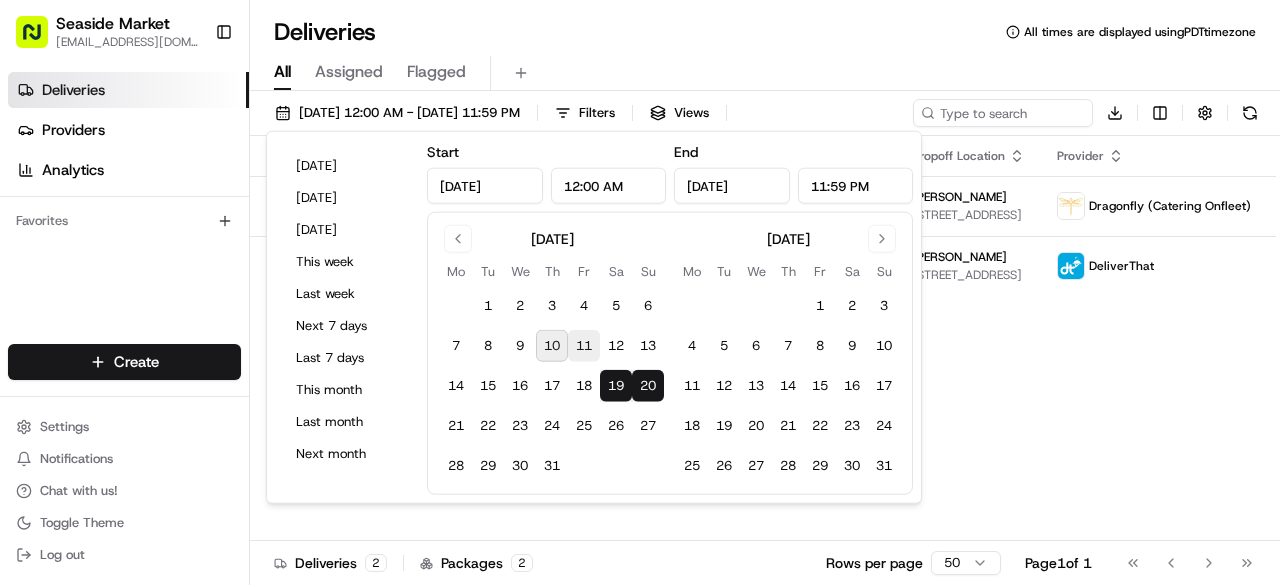 type on "[DATE]" 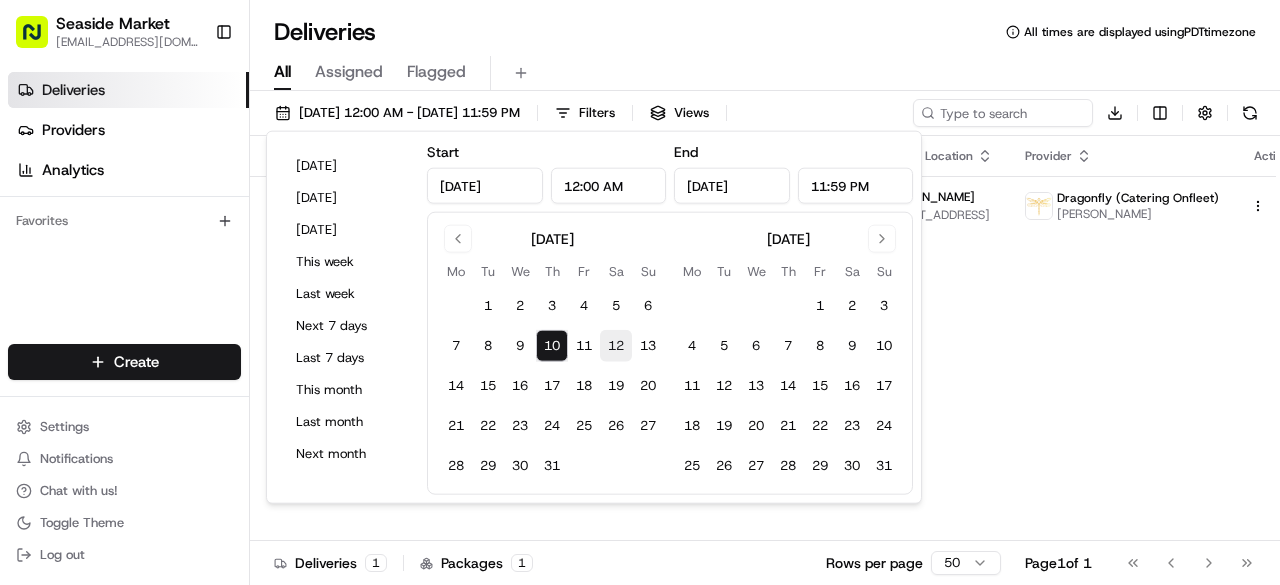 click on "12" at bounding box center (616, 346) 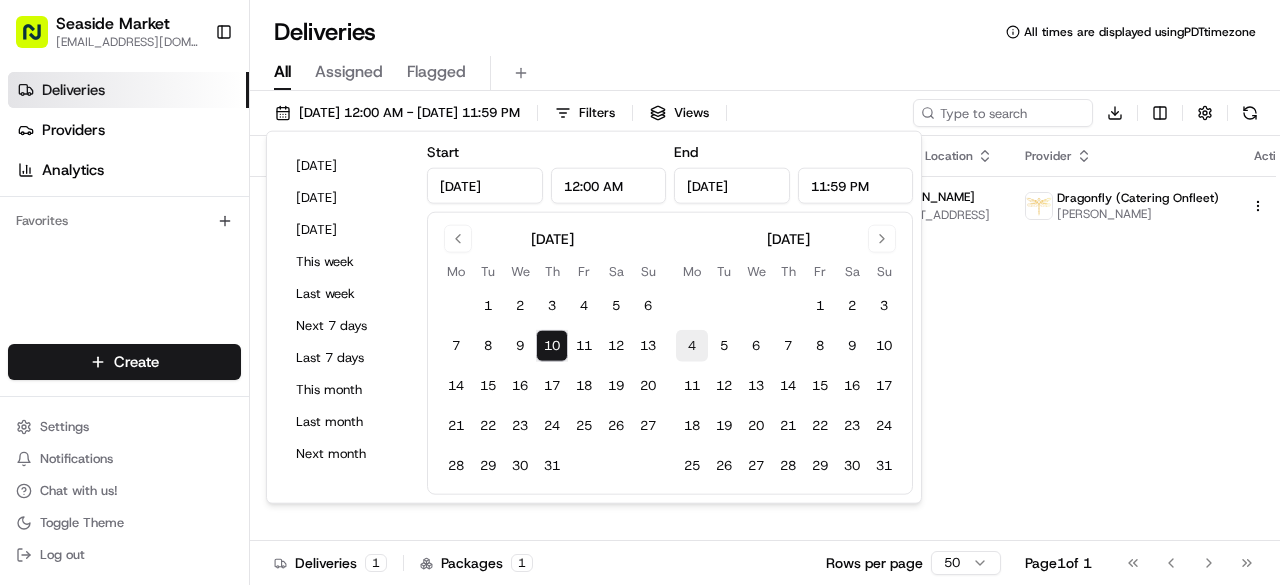 type on "[DATE]" 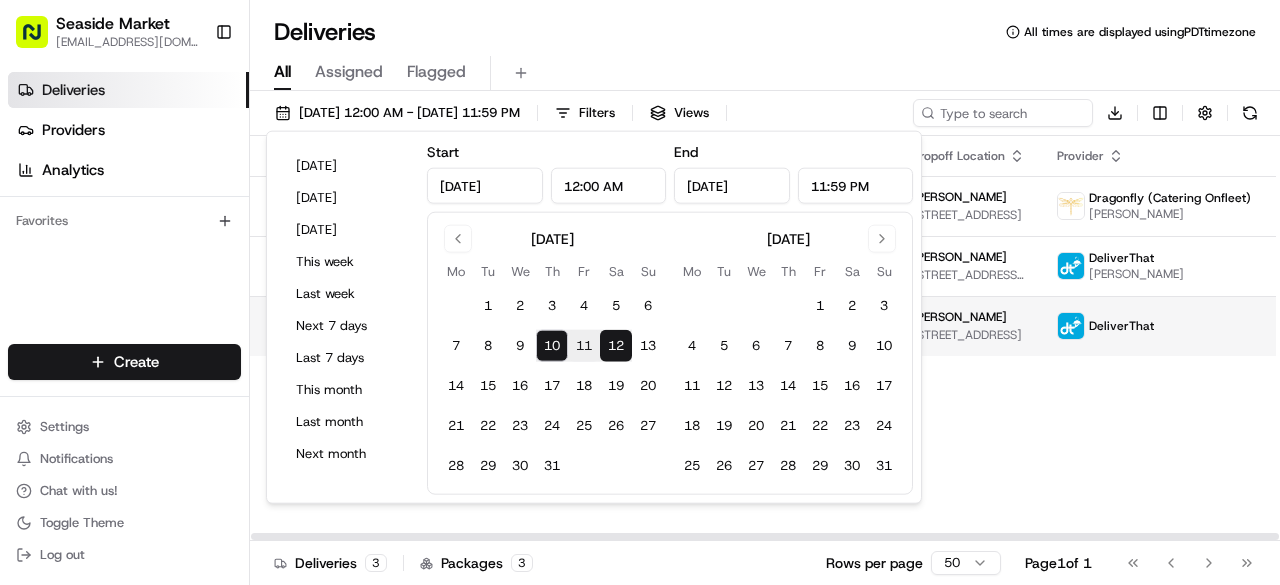 click on "DeliverThat" at bounding box center (1154, 326) 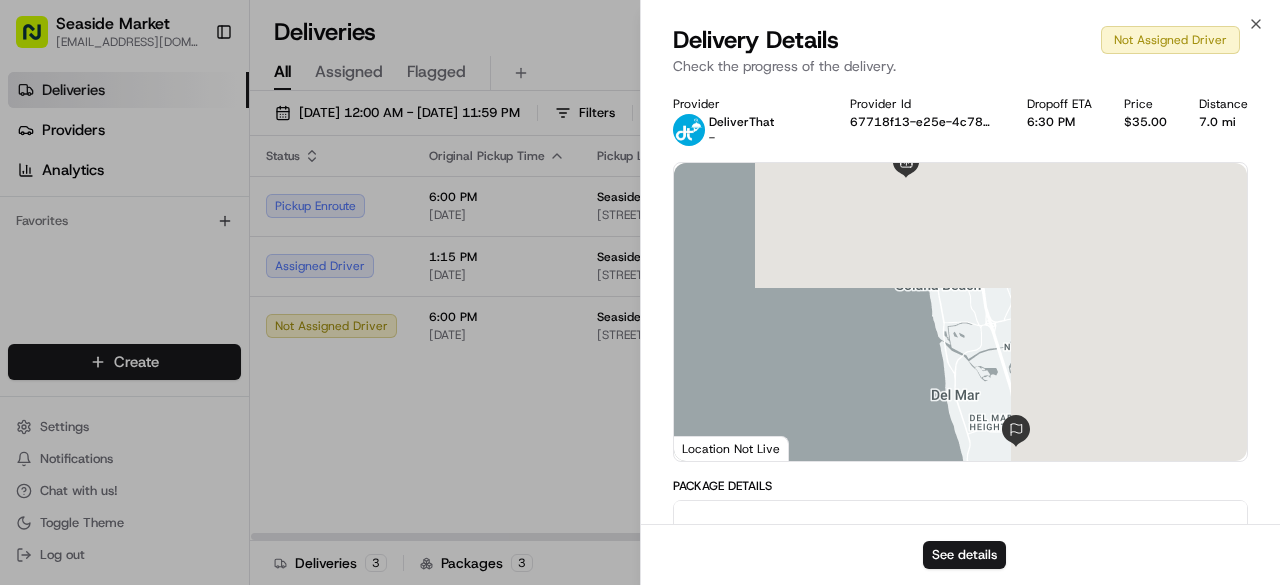 drag, startPoint x: 243, startPoint y: 420, endPoint x: 258, endPoint y: 417, distance: 15.297058 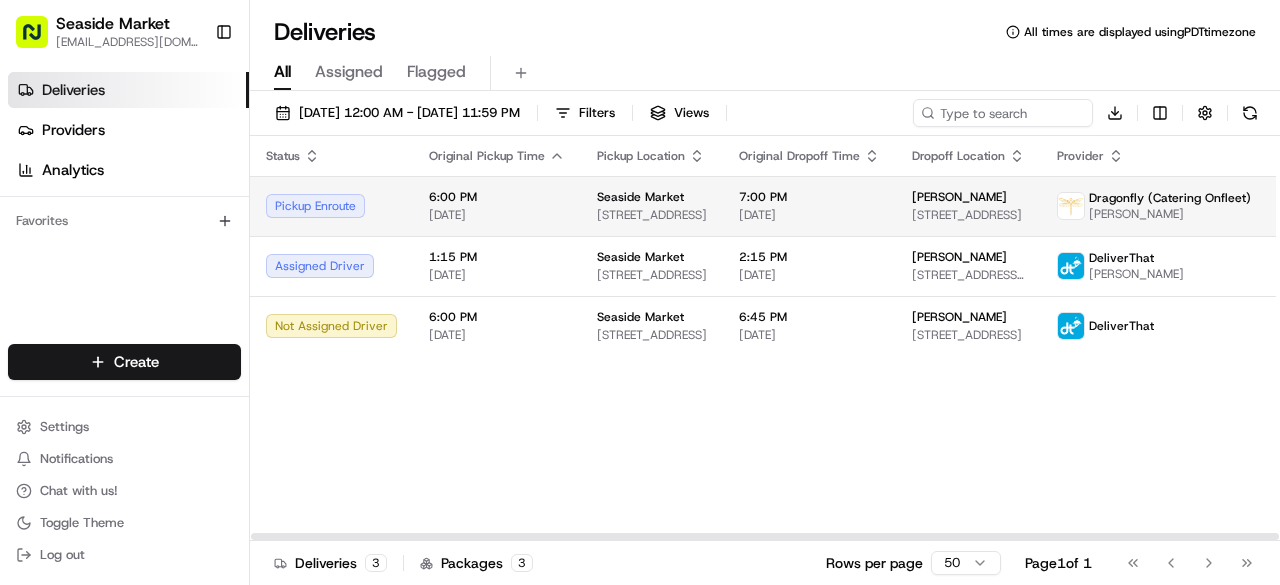 click on "Seaside Market [STREET_ADDRESS]" at bounding box center [652, 206] 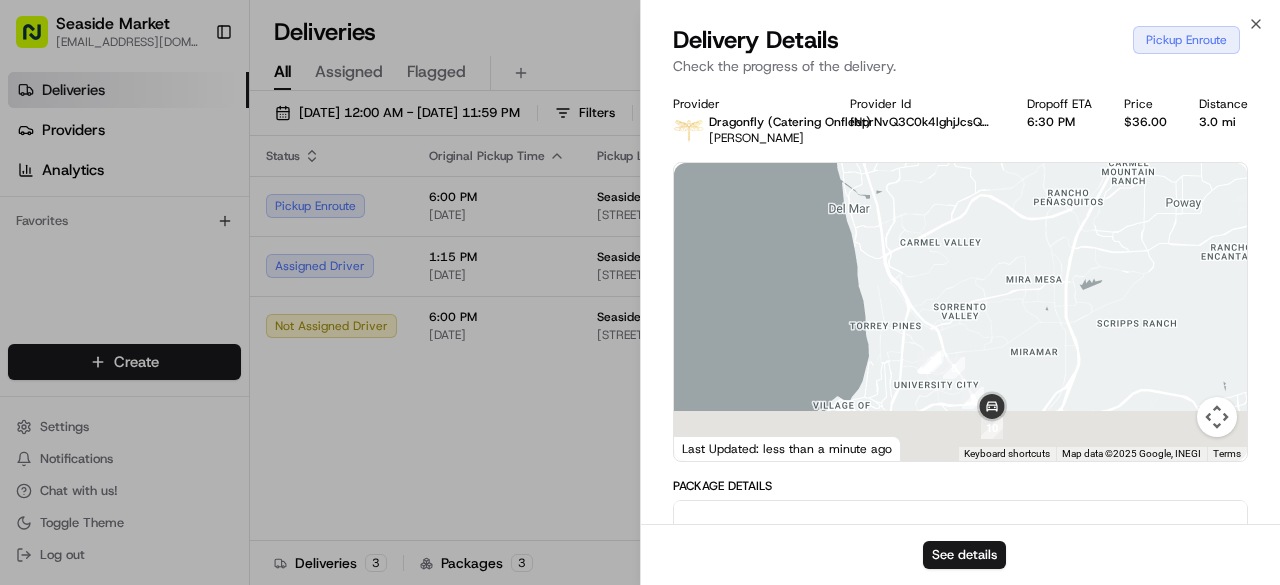 drag, startPoint x: 1032, startPoint y: 338, endPoint x: 1009, endPoint y: 201, distance: 138.91724 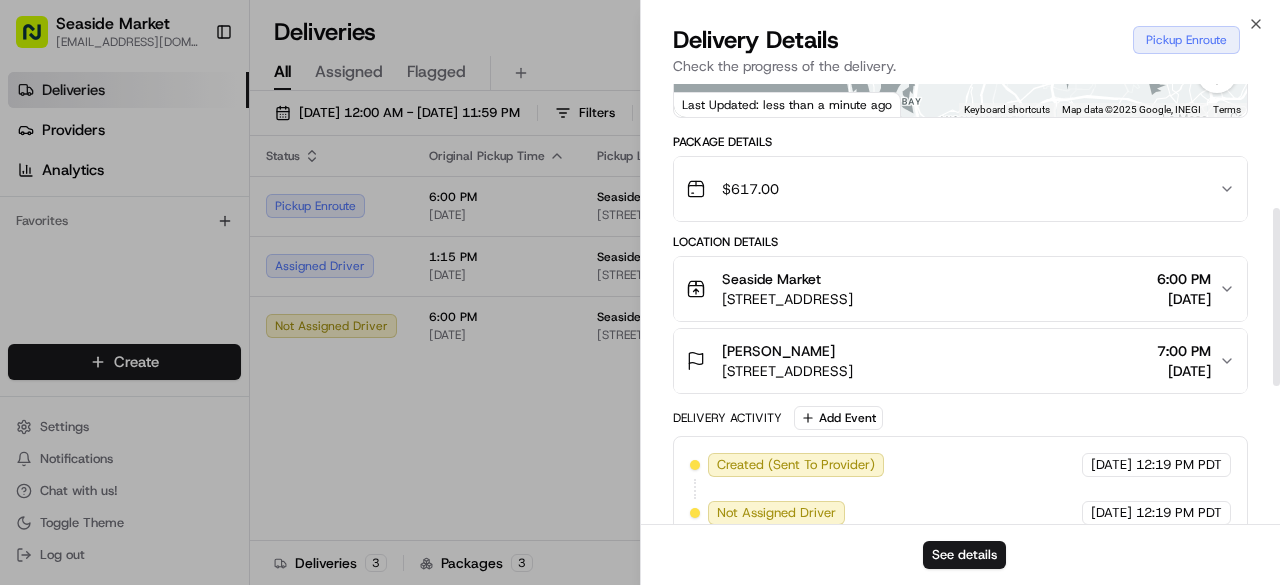 scroll, scrollTop: 400, scrollLeft: 0, axis: vertical 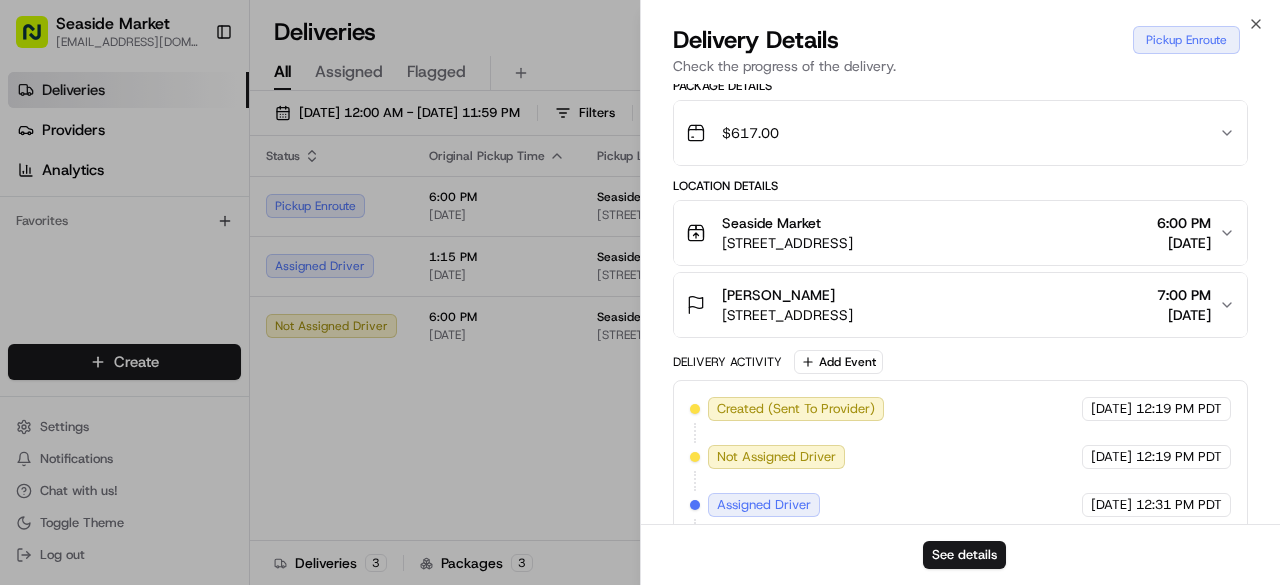 drag, startPoint x: 825, startPoint y: 309, endPoint x: 843, endPoint y: 304, distance: 18.681541 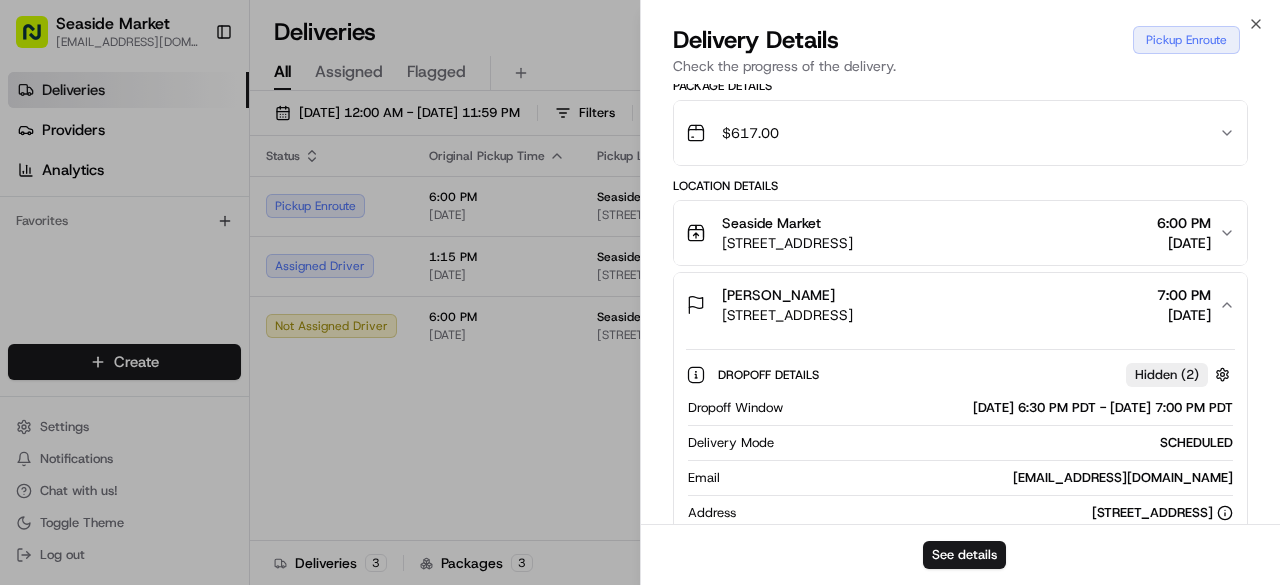 click on "[PERSON_NAME]" at bounding box center [787, 295] 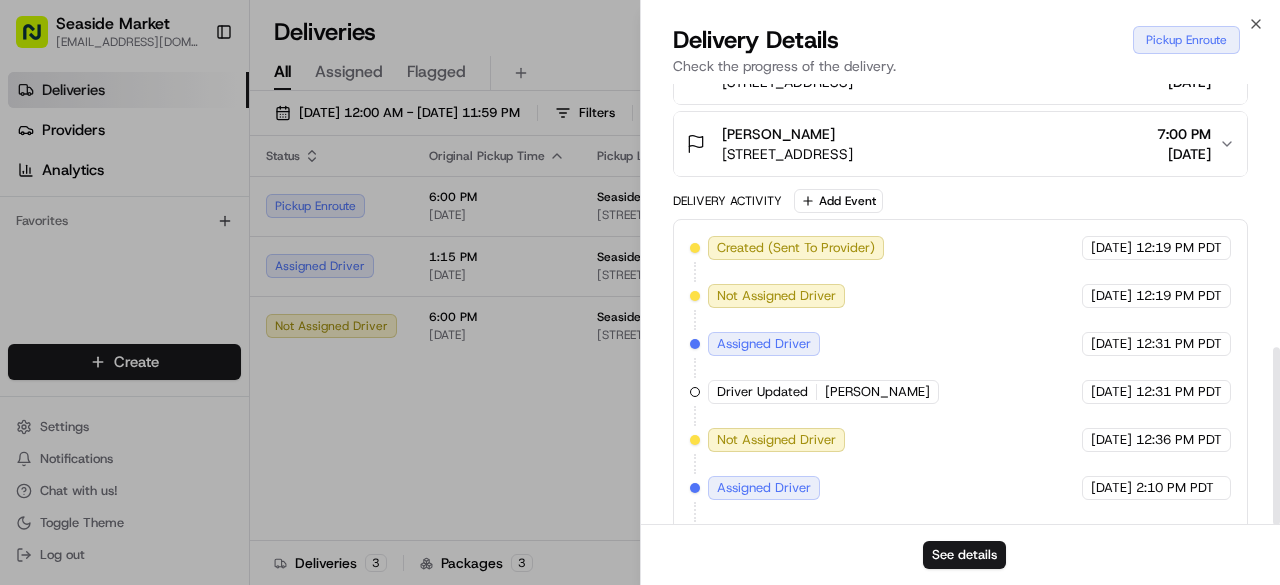 scroll, scrollTop: 653, scrollLeft: 0, axis: vertical 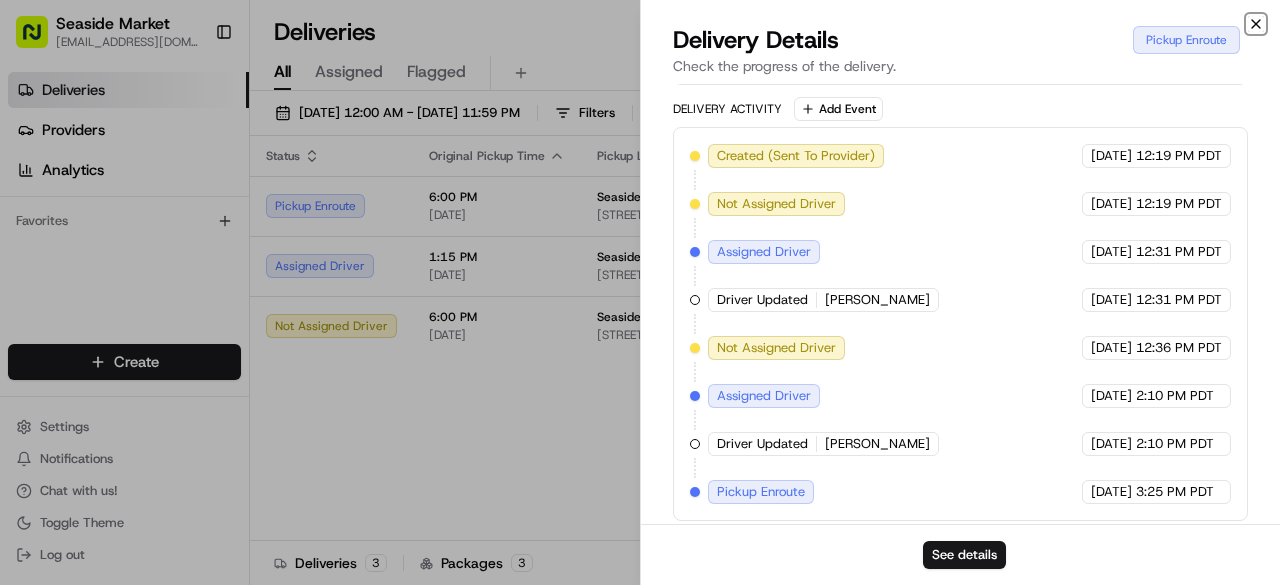 click 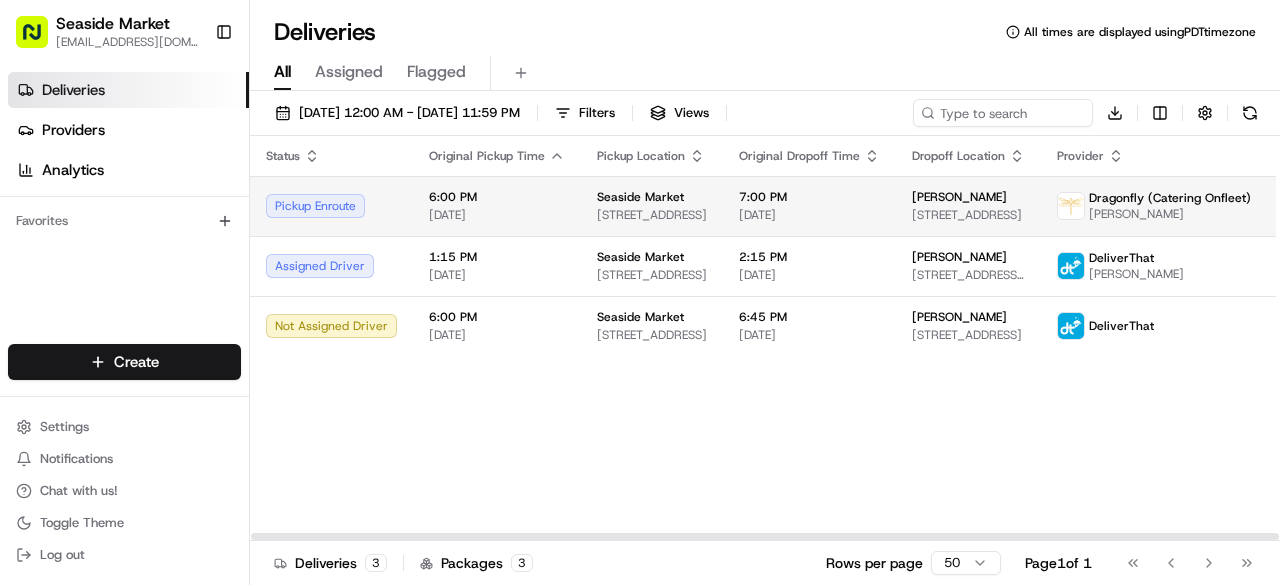 click on "6:00 PM" at bounding box center (497, 197) 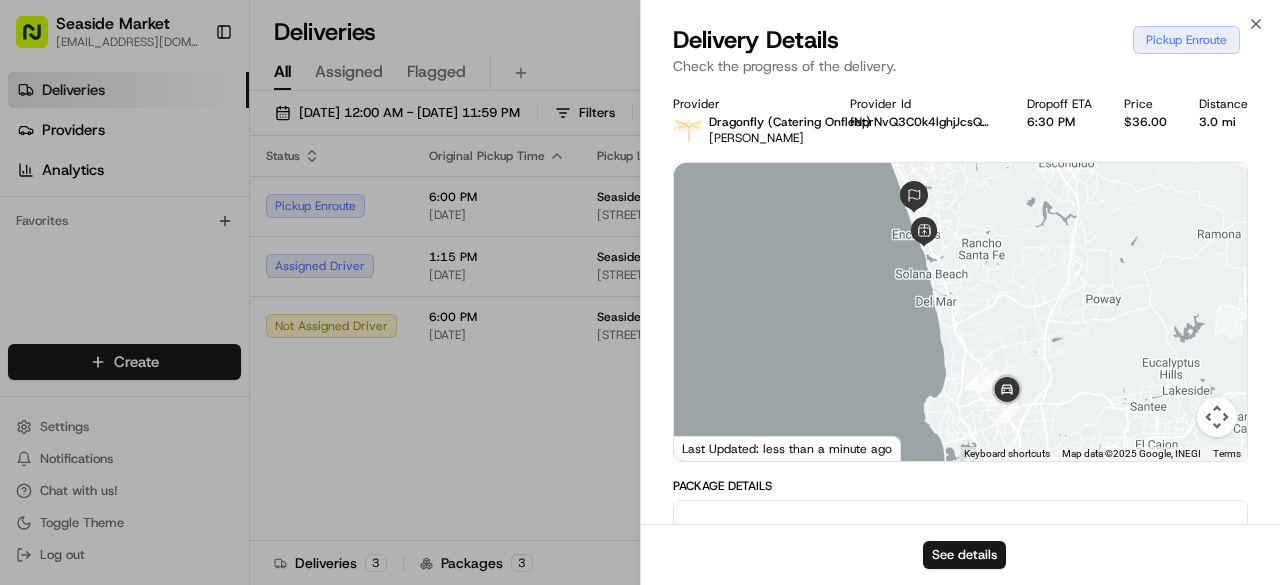 click on "Delivery Details Pickup Enroute Check the progress of the delivery." at bounding box center [960, 54] 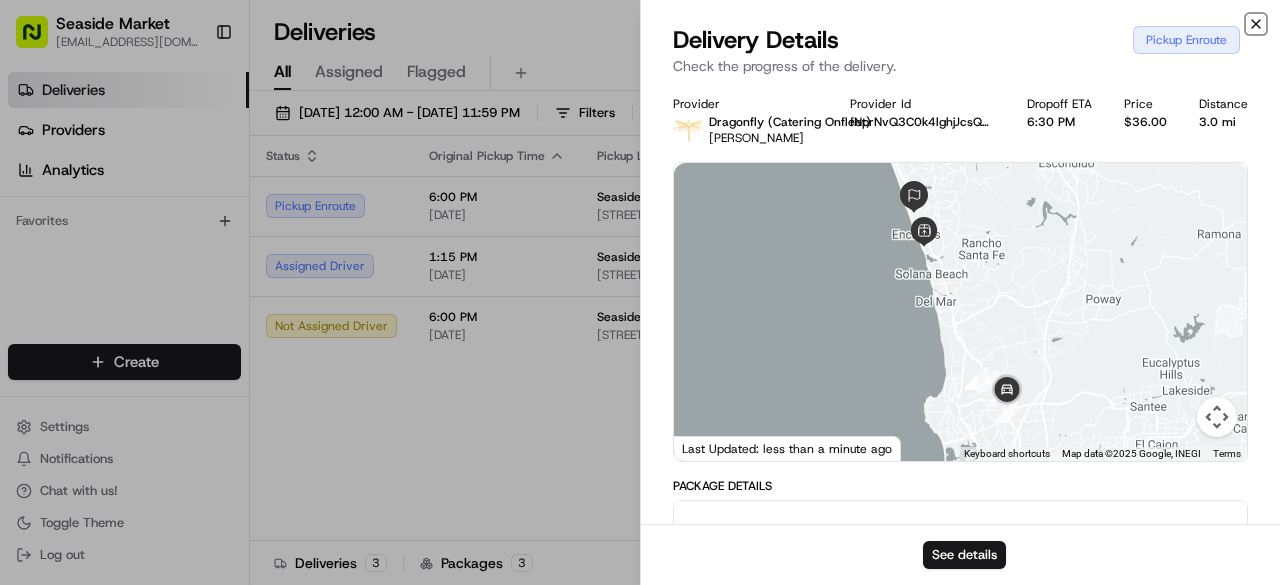 click 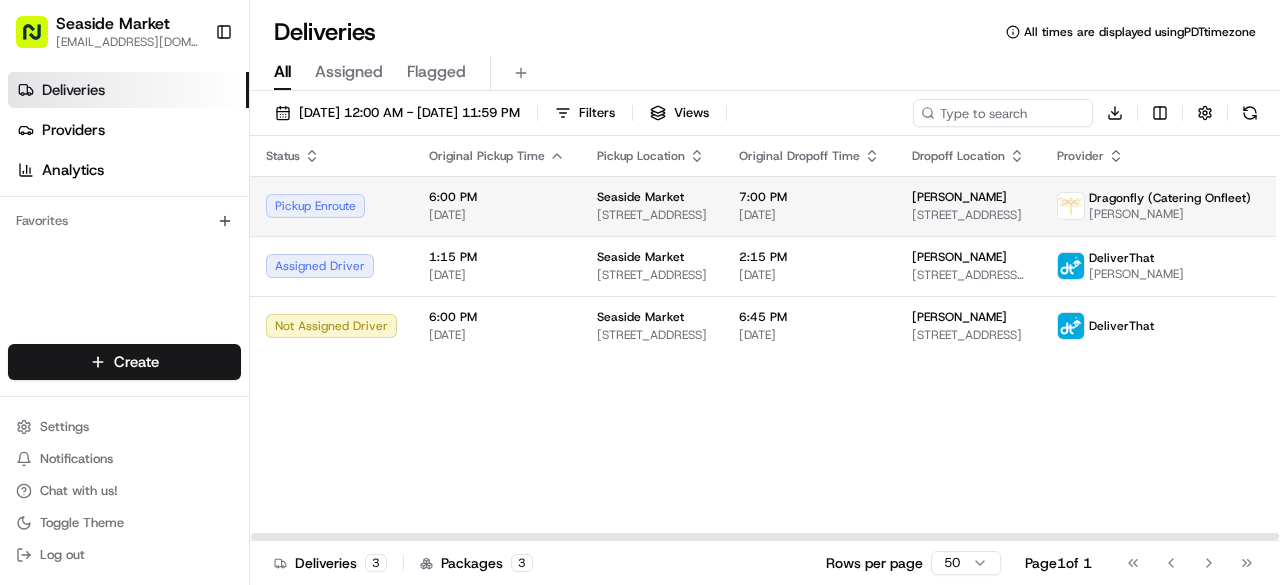 click on "[DATE]" at bounding box center [809, 215] 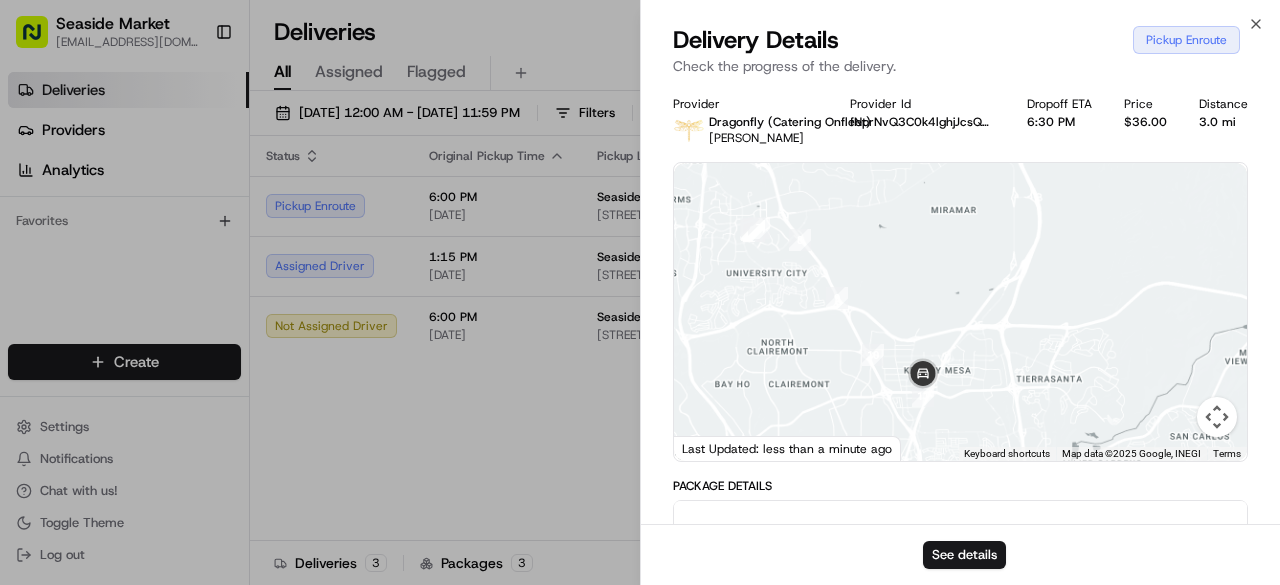 drag, startPoint x: 1080, startPoint y: 315, endPoint x: 1122, endPoint y: 202, distance: 120.552895 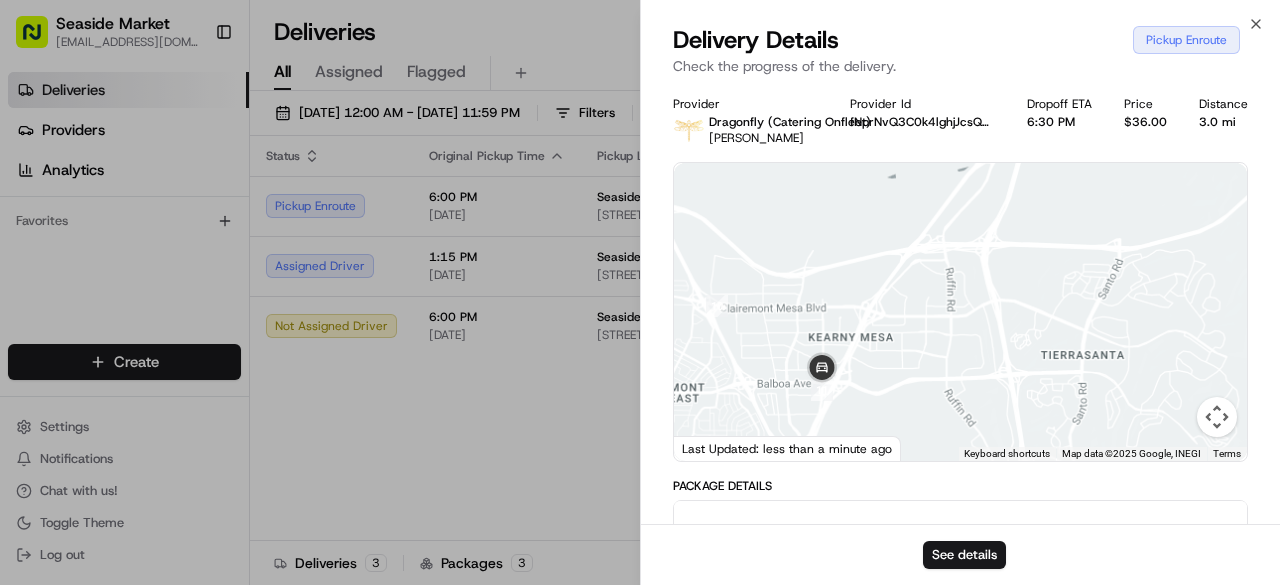 drag, startPoint x: 983, startPoint y: 355, endPoint x: 1074, endPoint y: 312, distance: 100.6479 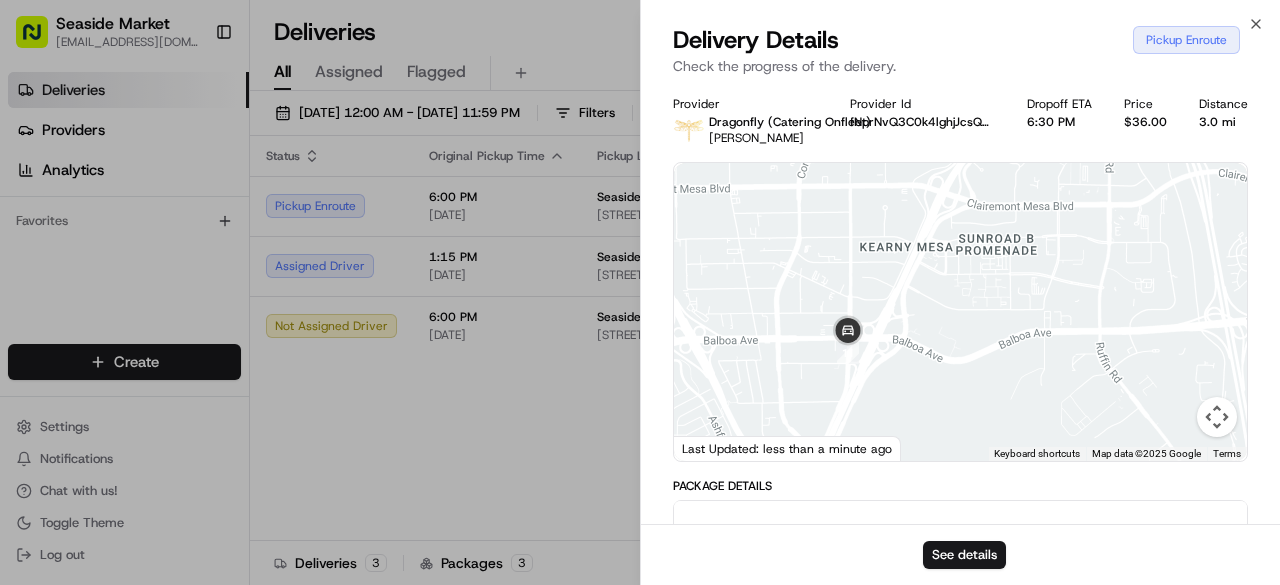 click at bounding box center [960, 312] 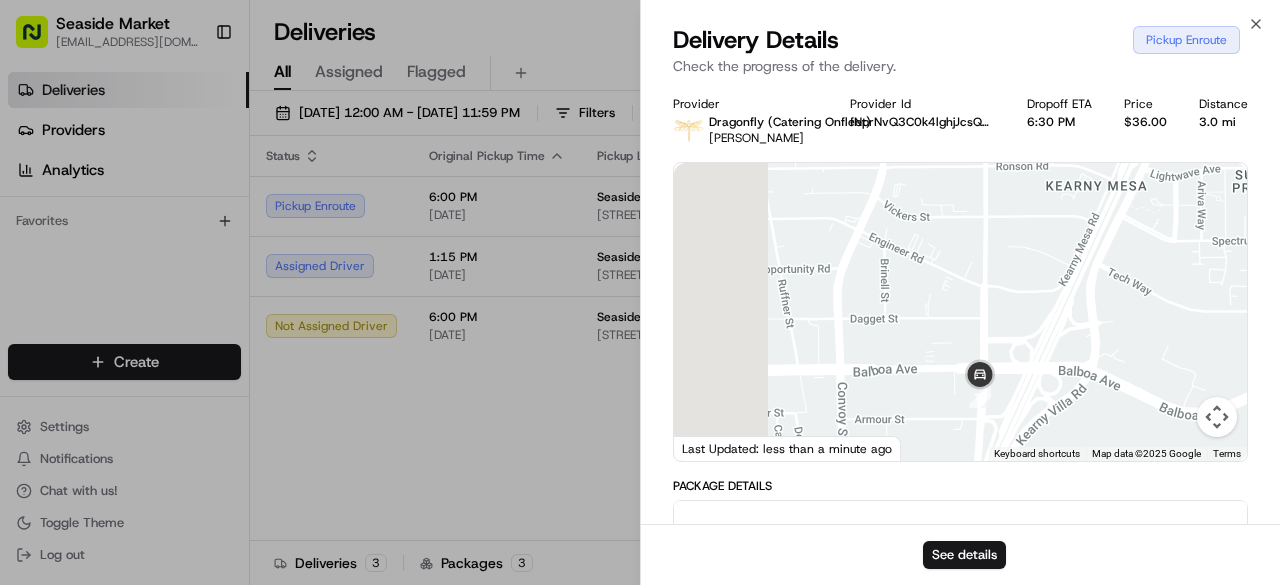 click at bounding box center [960, 312] 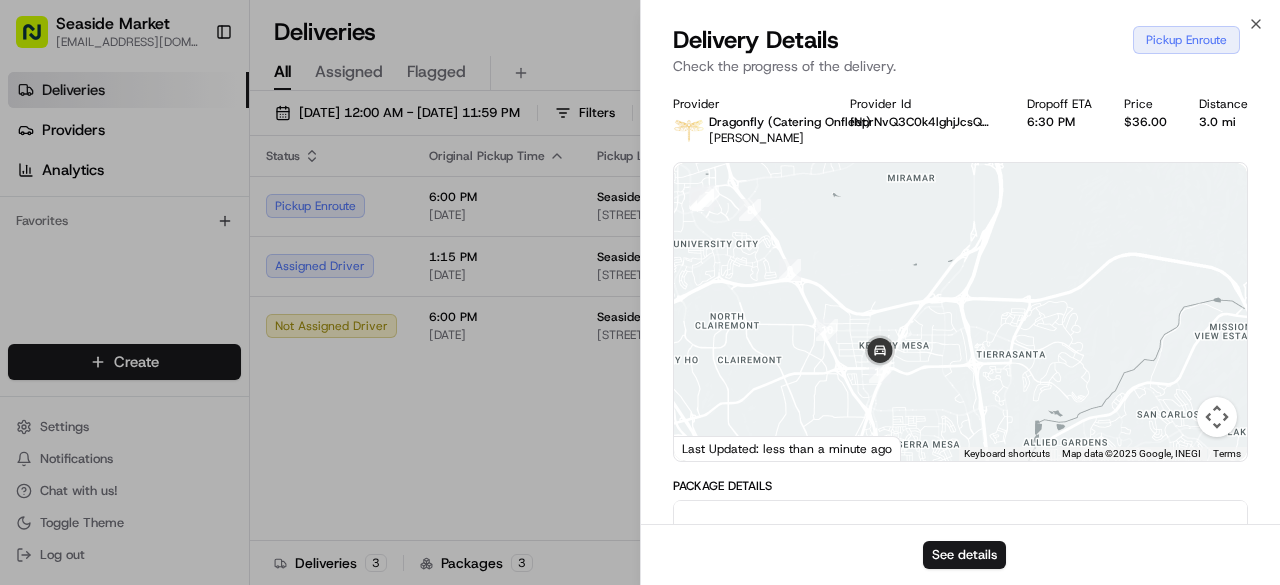 drag, startPoint x: 840, startPoint y: 288, endPoint x: 855, endPoint y: 389, distance: 102.10779 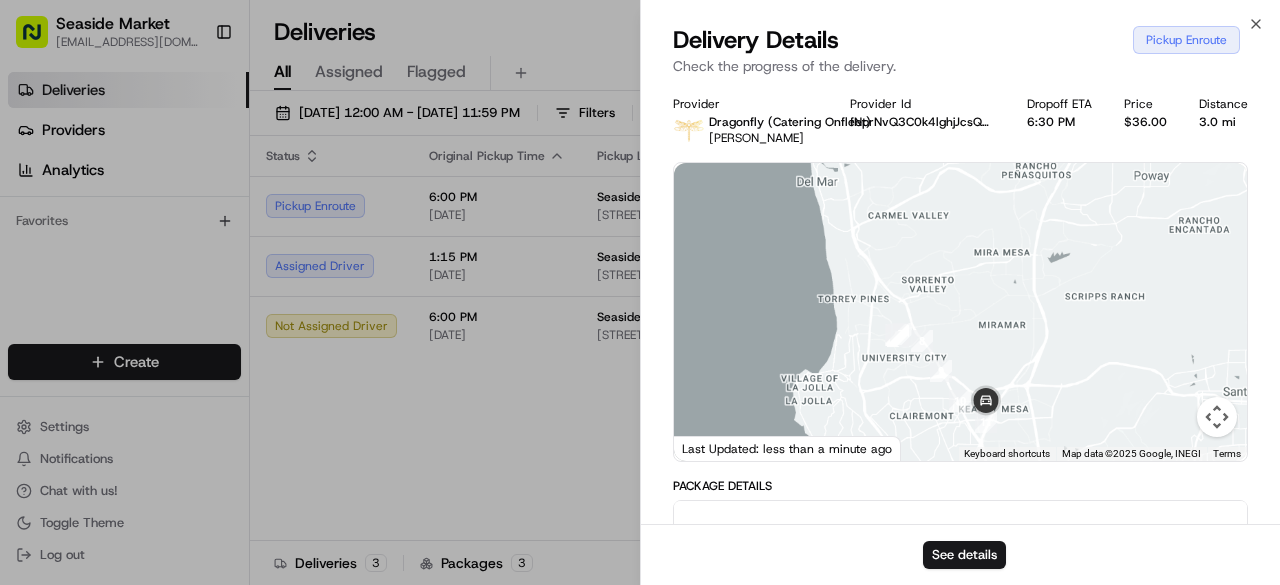 drag, startPoint x: 911, startPoint y: 255, endPoint x: 1023, endPoint y: 357, distance: 151.48598 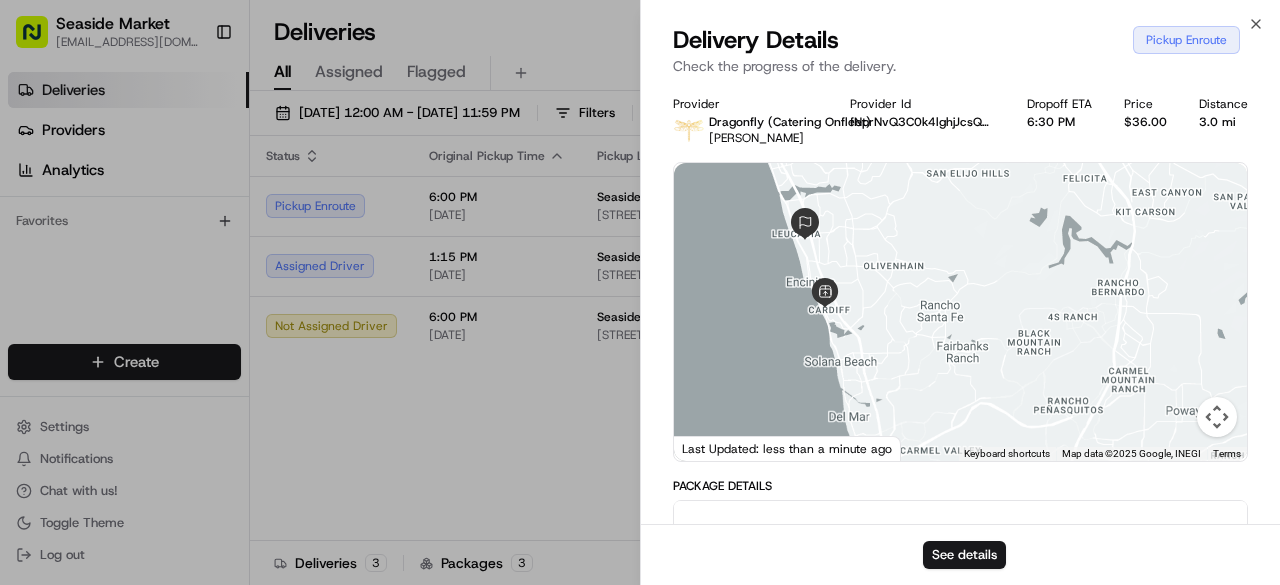 drag, startPoint x: 1004, startPoint y: 323, endPoint x: 984, endPoint y: 465, distance: 143.40154 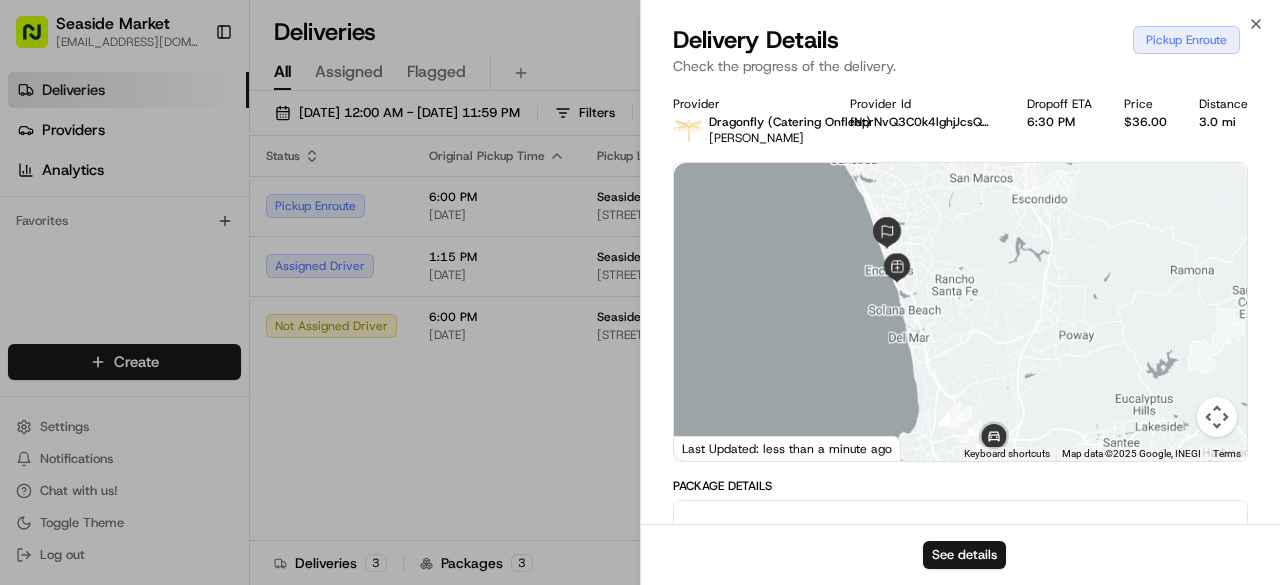 drag, startPoint x: 985, startPoint y: 312, endPoint x: 925, endPoint y: 183, distance: 142.27087 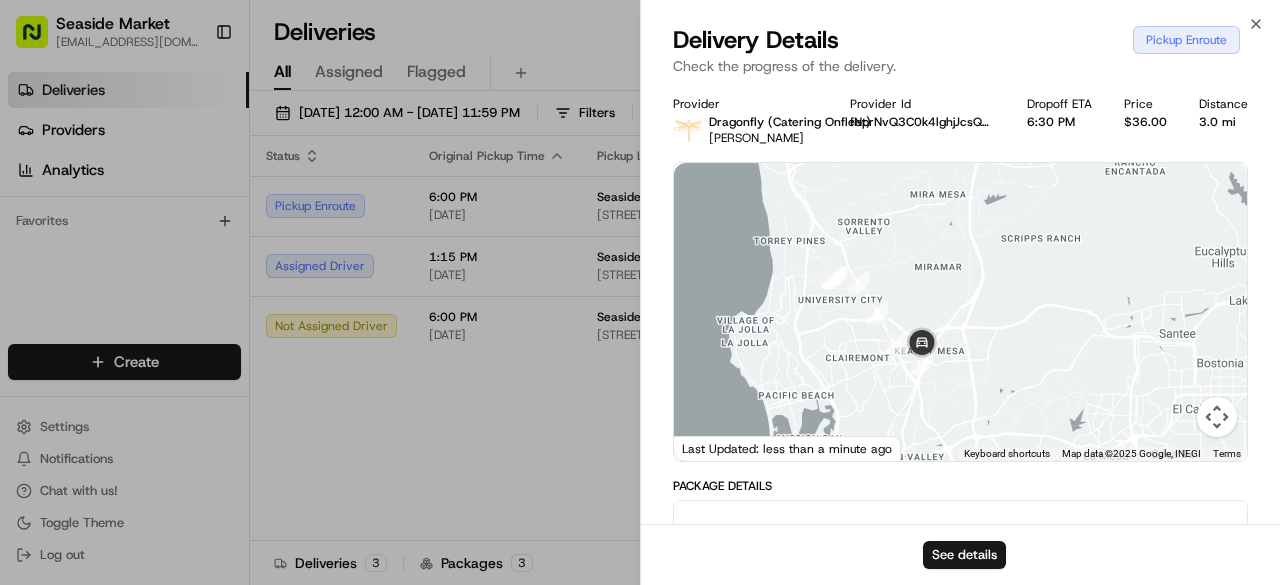 click at bounding box center (960, 312) 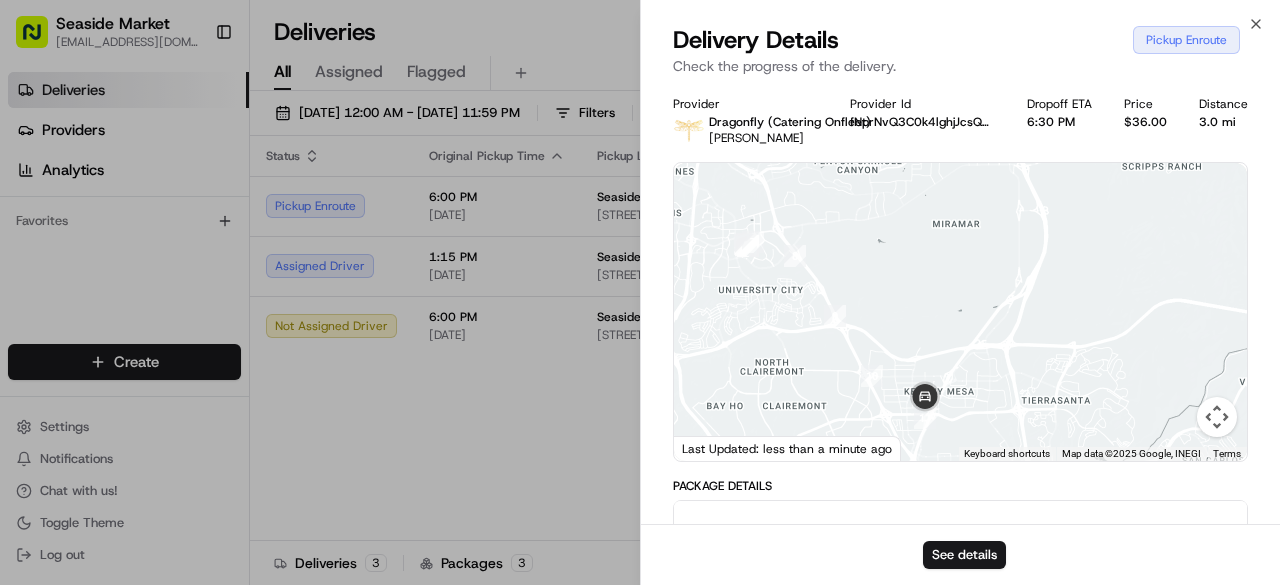 drag, startPoint x: 953, startPoint y: 296, endPoint x: 1042, endPoint y: 299, distance: 89.050545 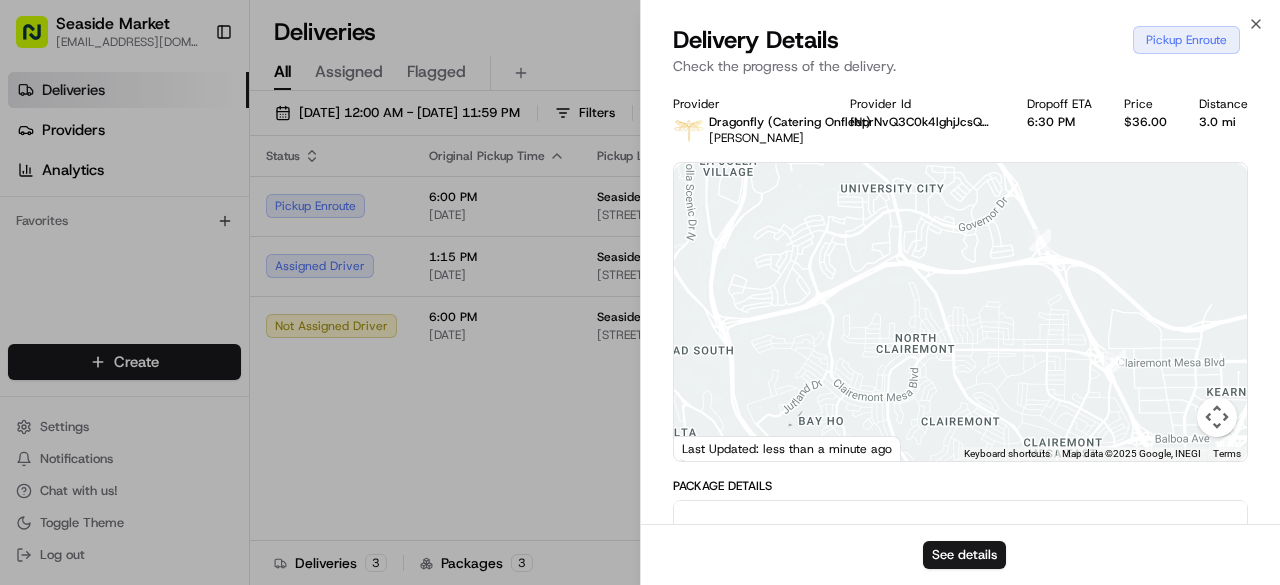 drag, startPoint x: 982, startPoint y: 279, endPoint x: 1046, endPoint y: 165, distance: 130.73637 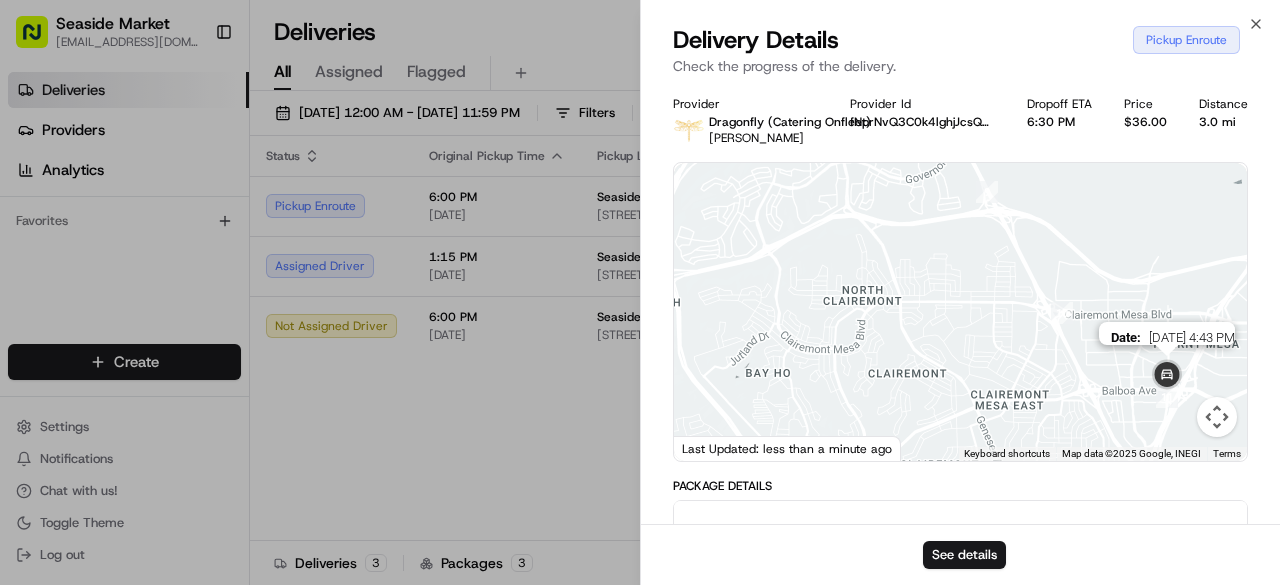 drag, startPoint x: 1180, startPoint y: 353, endPoint x: 1011, endPoint y: 294, distance: 179.00279 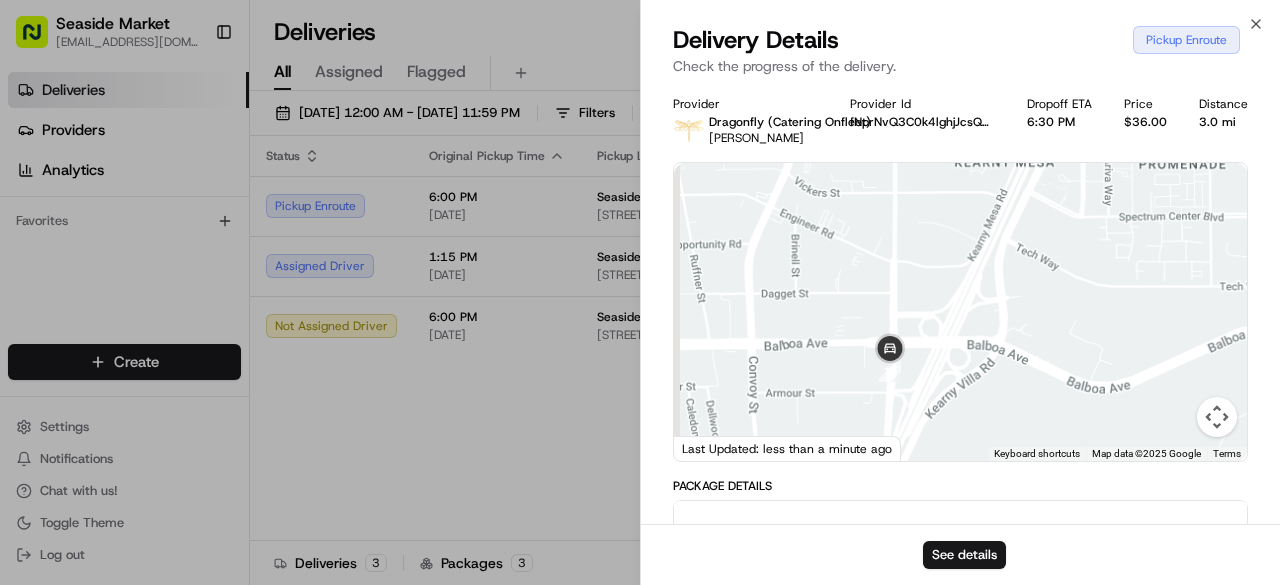 drag, startPoint x: 896, startPoint y: 352, endPoint x: 949, endPoint y: 372, distance: 56.648037 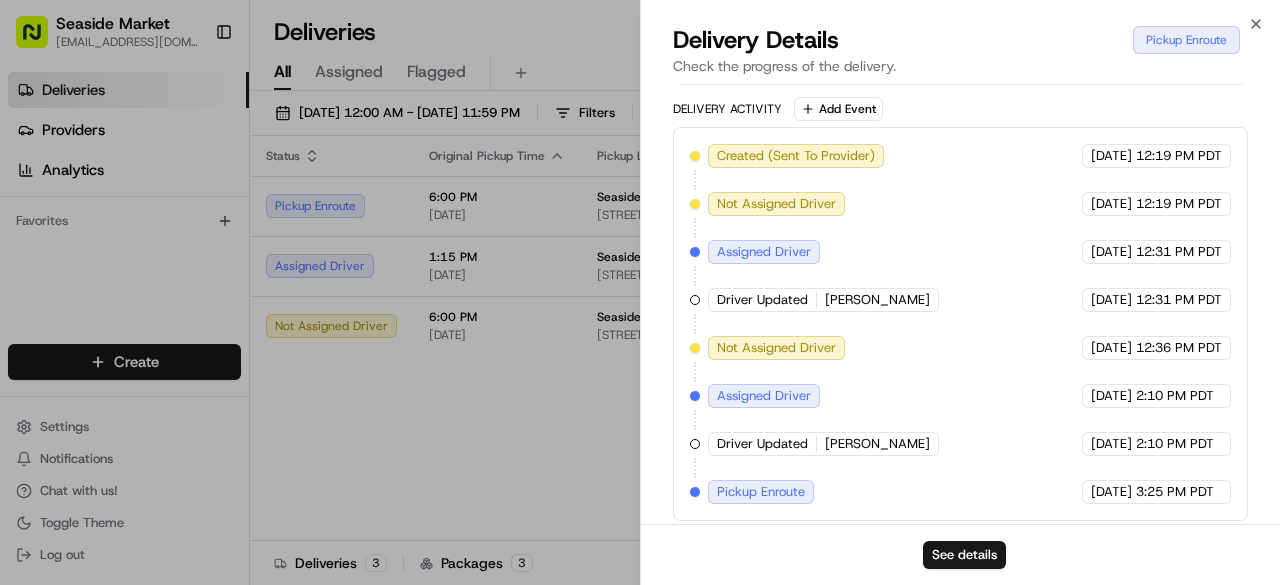 scroll, scrollTop: 0, scrollLeft: 0, axis: both 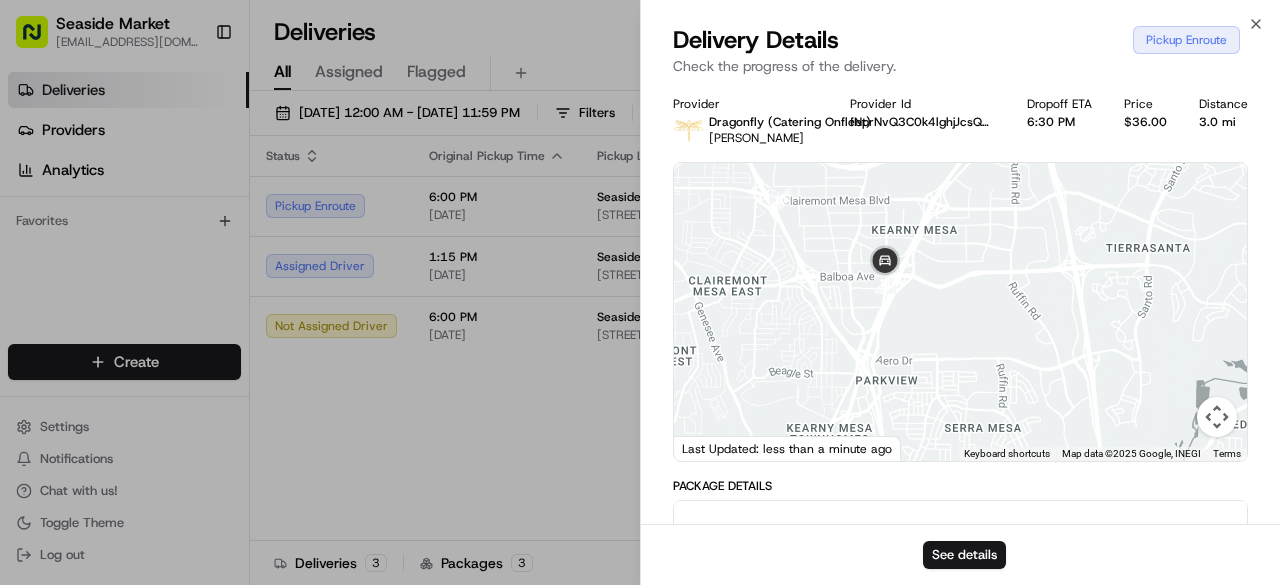 click on "Close Delivery Details Pickup Enroute Check the progress of the delivery. Provider Dragonfly (Catering Onfleet) Saka Udomsub Provider Id fNprNvQ3C0k4lghjJcsQMWUw umiu0IP6mFKcsnXeblXVm6AG Dropoff ETA 6:30 PM Price $36.00 Distance 3.0 mi To navigate the map with touch gestures double-tap and hold your finger on the map, then drag the map. ← Move left → Move right ↑ Move up ↓ Move down + Zoom in - Zoom out Home Jump left by 75% End Jump right by 75% Page Up Jump up by 75% Page Down Jump down by 75% 1 2 3 4 5 6 7 8 9 10 11 Keyboard shortcuts Map Data Map data ©2025 Google, INEGI Map data ©2025 Google, INEGI 1 km  Click to toggle between metric and imperial units Terms Report a map error Last Updated: less than a minute ago Package Details $ 617.00 Location Details [GEOGRAPHIC_DATA] [STREET_ADDRESS] 6:00 PM [DATE]  [PERSON_NAME] [STREET_ADDRESS] 7:00 PM [DATE] Delivery Activity Add Event Created (Sent To Provider) Dragonfly (Catering Onfleet)" at bounding box center [960, 292] 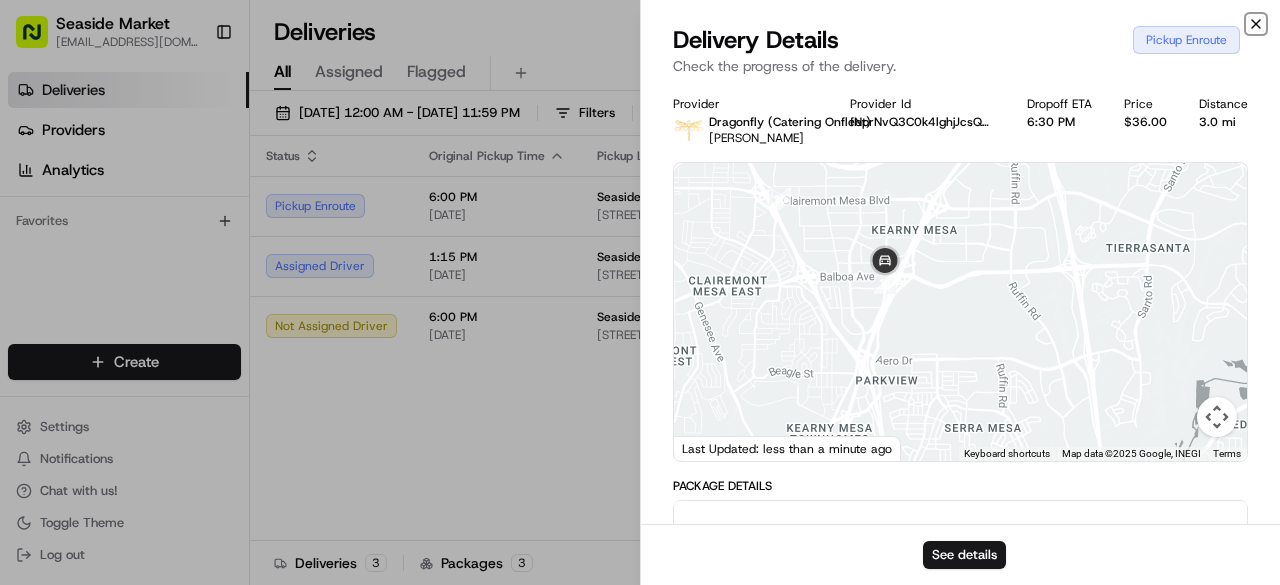 click 